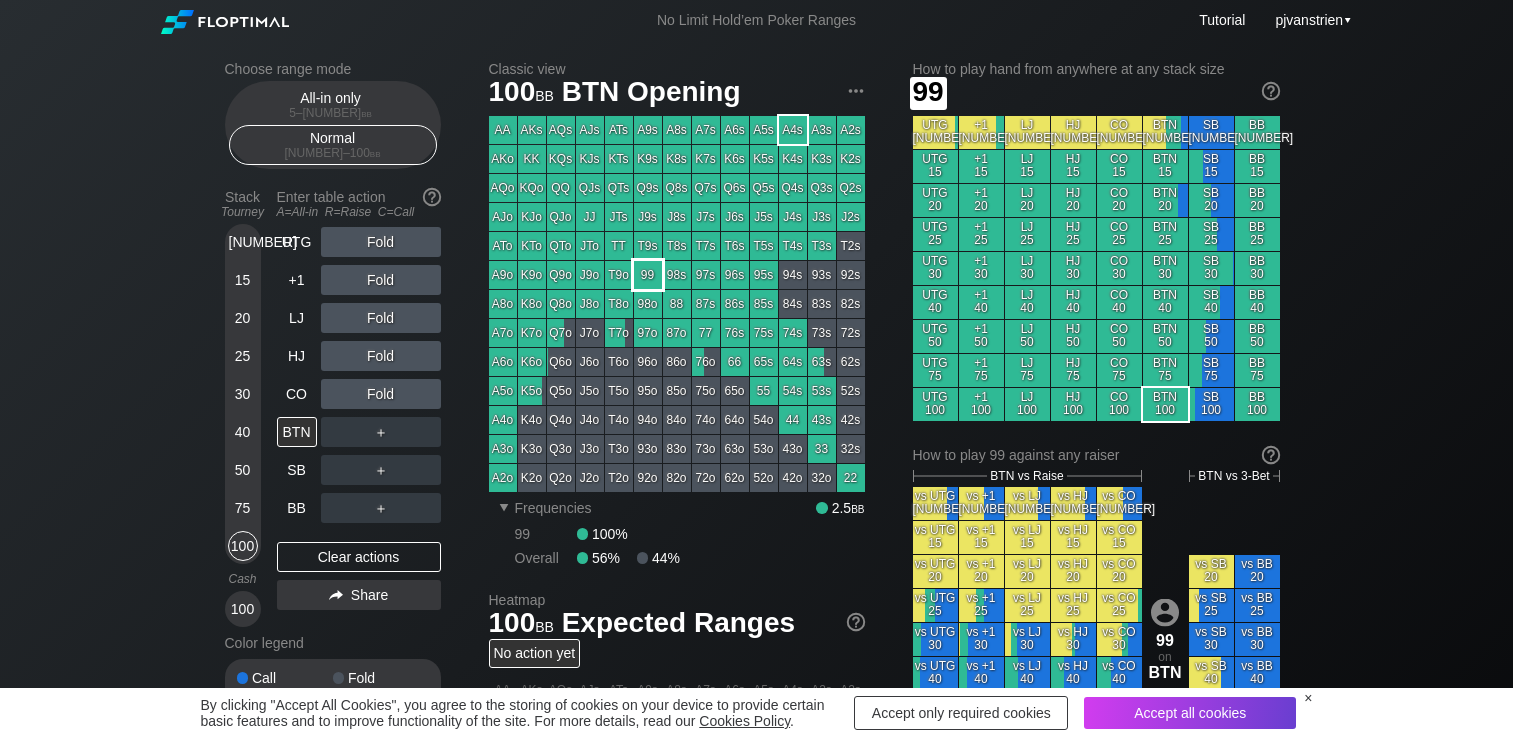 scroll, scrollTop: 0, scrollLeft: 0, axis: both 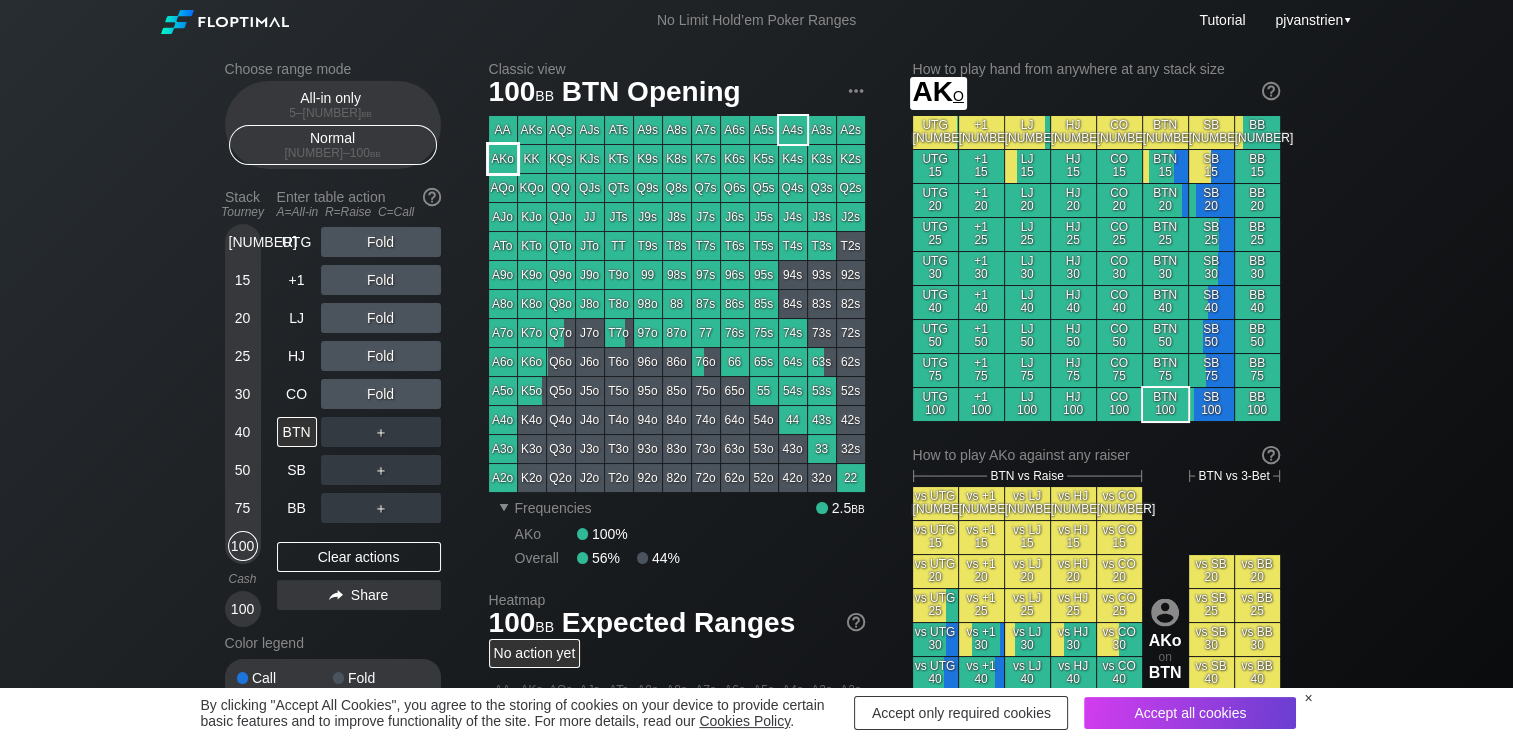 click on "AKo" at bounding box center (503, 159) 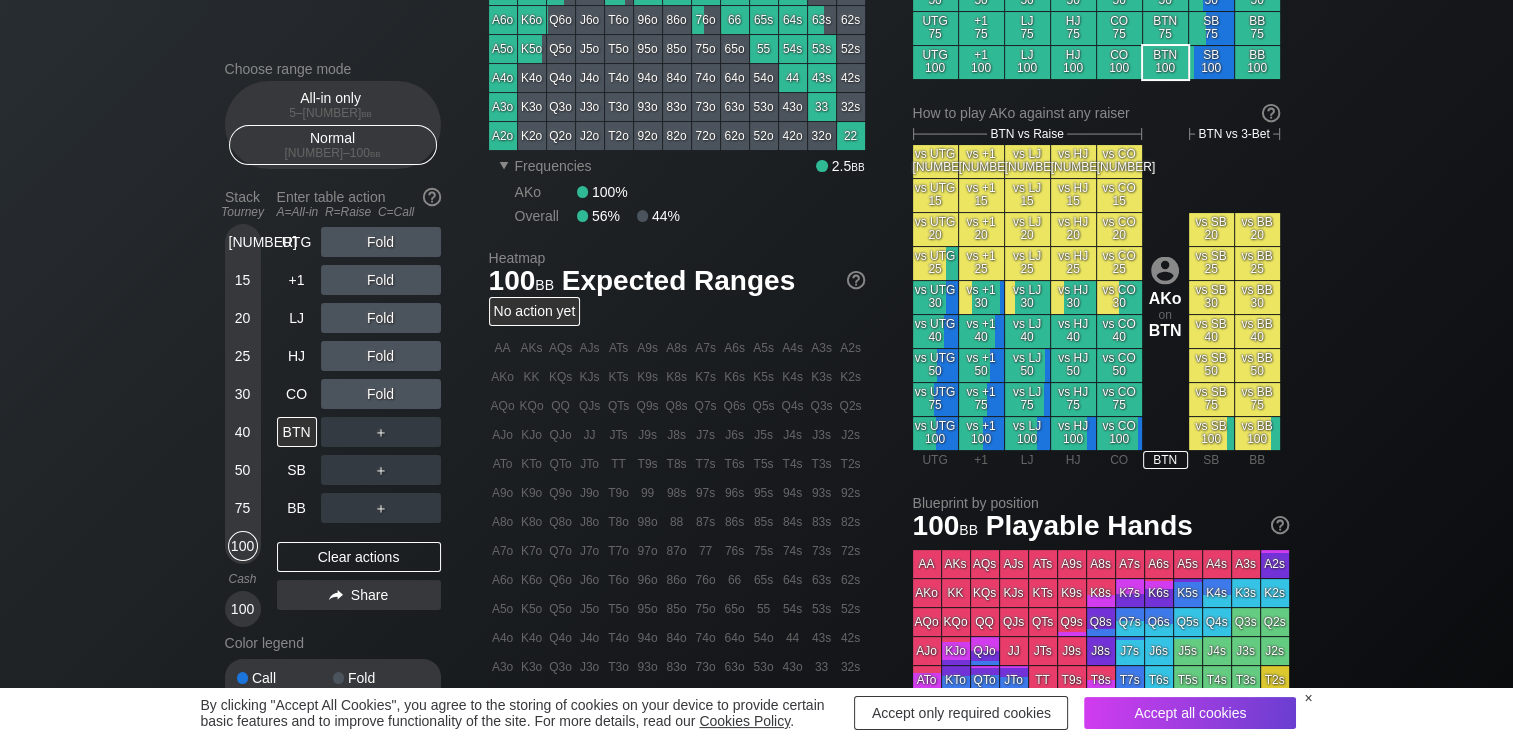 scroll, scrollTop: 309, scrollLeft: 0, axis: vertical 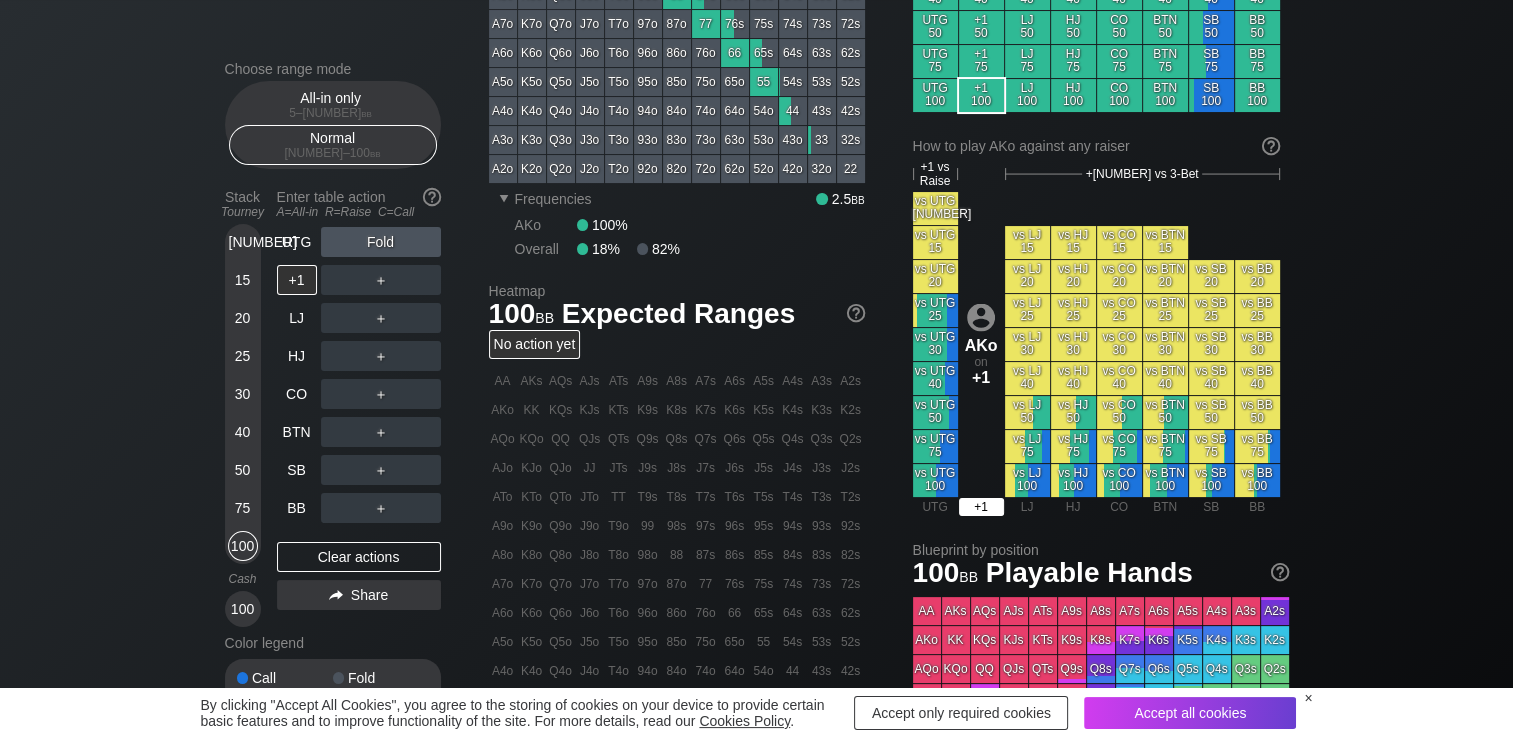 click on "+1 vs Raise +1 vs 3-Bet vs UTG 12 vs UTG 15 vs LJ 15 vs HJ 15 vs CO 15 vs BTN 15 vs UTG 20 vs LJ 20 vs HJ 20 vs CO 20 vs BTN 20 vs SB 20 vs BB 20 vs UTG 25 vs LJ 25 vs HJ 25 vs CO 25 vs BTN 25 vs SB 25 vs BB 25 vs UTG 30 vs LJ 30 vs HJ 30 vs CO 30 vs BTN 30 vs SB 30 vs BB 30 vs UTG 40 vs LJ 40 vs HJ 40 vs CO 40 vs BTN 40 vs SB 40 vs BB 40 vs UTG 50 vs LJ 50 vs HJ 50 vs CO 50 vs BTN 50 vs SB 50 vs BB 50 vs UTG 75 vs LJ 75 vs HJ 75 vs CO 75 vs BTN 75 vs SB 75 vs BB 75 vs UTG 100 vs LJ 100 vs HJ 100 vs CO 100 vs BTN 100 vs SB 100 vs BB 100 AKo on +1 UTG +1 LJ HJ CO BTN SB BB" at bounding box center (1096, 338) 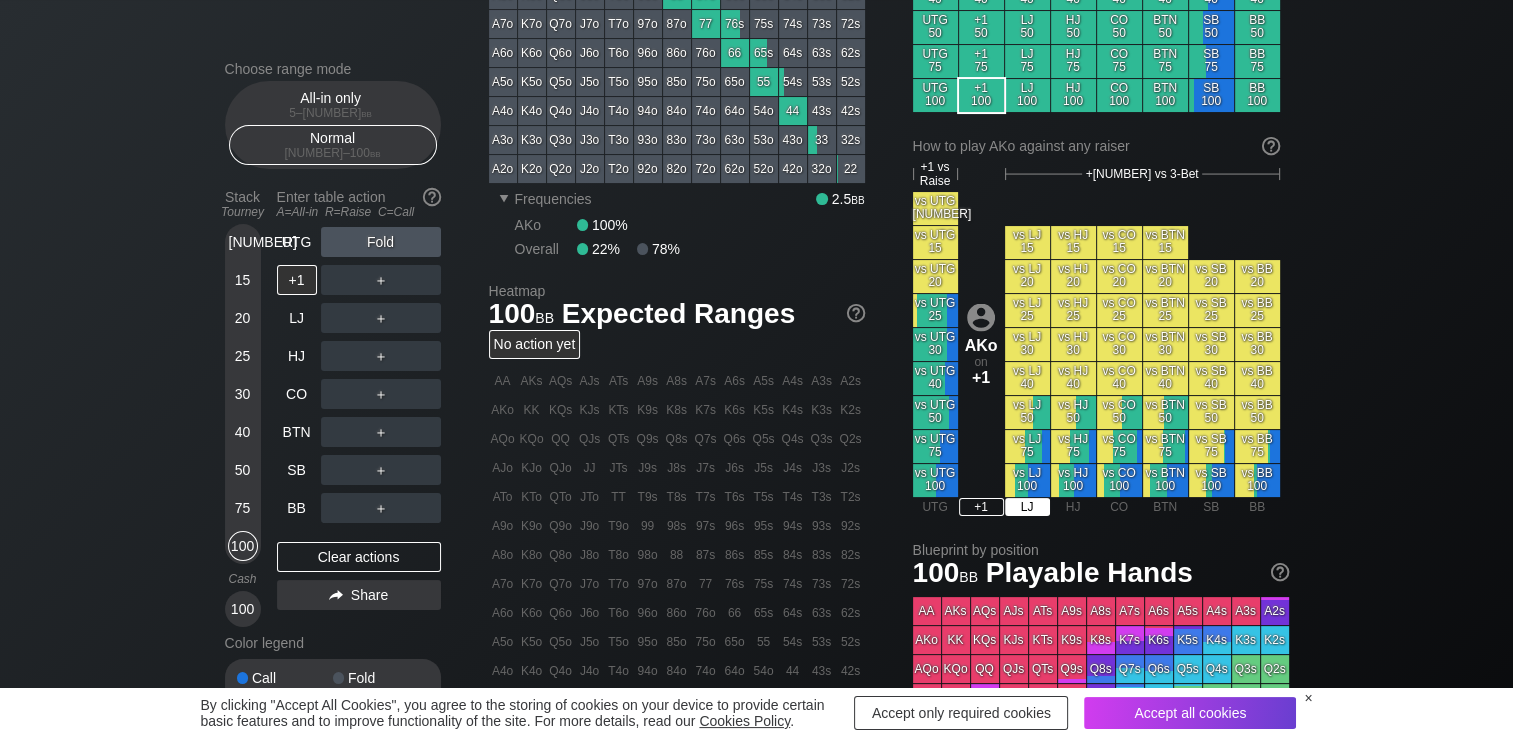 click on "How to play AKo against any raiser +[NUMBER] vs Raise +[NUMBER] vs 3-Bet vs UTG [NUMBER] vs UTG [NUMBER] vs LJ [NUMBER] vs HJ [NUMBER] vs CO [NUMBER] vs BTN [NUMBER] vs UTG [NUMBER] vs LJ [NUMBER] vs HJ [NUMBER] vs CO [NUMBER] vs BTN [NUMBER] vs SB [NUMBER] vs BB [NUMBER] vs UTG [NUMBER] vs LJ [NUMBER] vs HJ [NUMBER] vs CO [NUMBER] vs BTN [NUMBER] vs SB [NUMBER] vs BB [NUMBER] vs UTG [NUMBER] vs LJ [NUMBER] vs HJ [NUMBER] vs CO [NUMBER] vs BTN [NUMBER] vs SB [NUMBER] vs BB [NUMBER] vs UTG [NUMBER] vs LJ [NUMBER] vs HJ [NUMBER] vs CO [NUMBER] vs BTN [NUMBER] vs SB [NUMBER] vs BB [NUMBER] vs UTG [NUMBER] vs LJ [NUMBER] vs HJ [NUMBER] vs CO [NUMBER] vs BTN [NUMBER] vs SB [NUMBER] vs BB [NUMBER] vs UTG [NUMBER] vs LJ [NUMBER] vs HJ [NUMBER] vs CO [NUMBER] vs BTN [NUMBER] vs SB [NUMBER] vs BB [NUMBER] vs UTG [NUMBER] vs LJ [NUMBER] vs HJ [NUMBER] vs CO [NUMBER] vs BTN [NUMBER] vs SB [NUMBER] vs BB [NUMBER] vs UTG" at bounding box center [1096, 147] 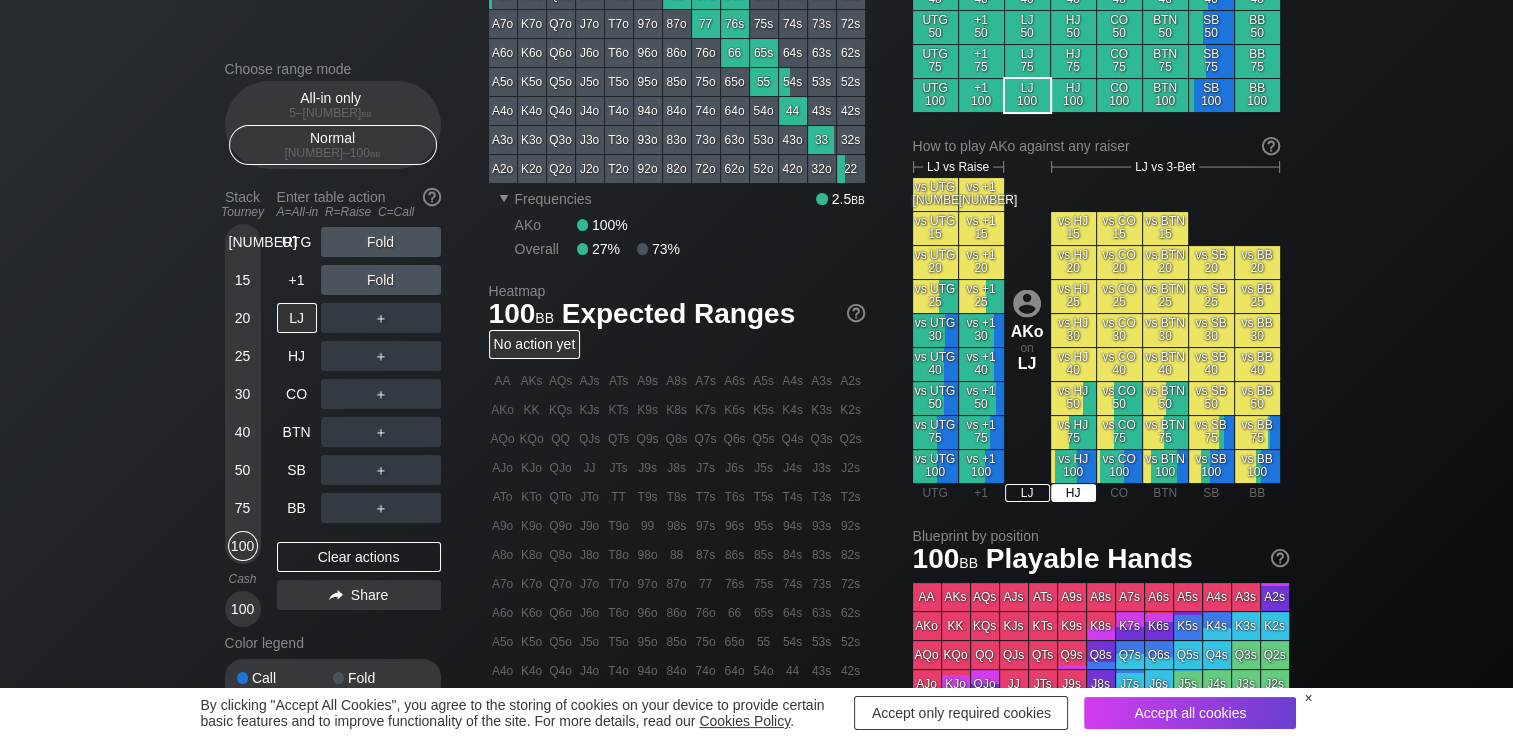 click on "HJ" at bounding box center (1073, 493) 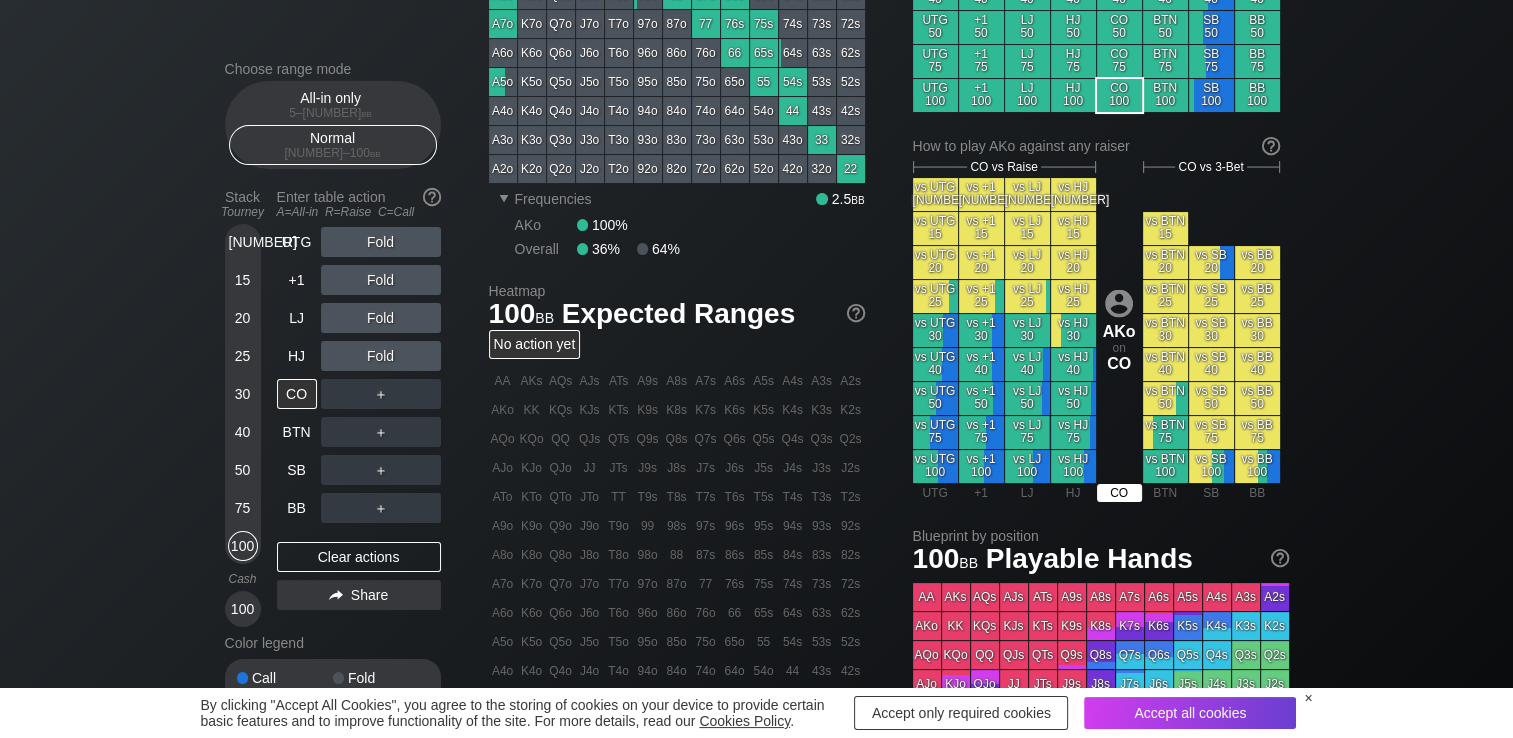 click on "CO" at bounding box center (1119, 493) 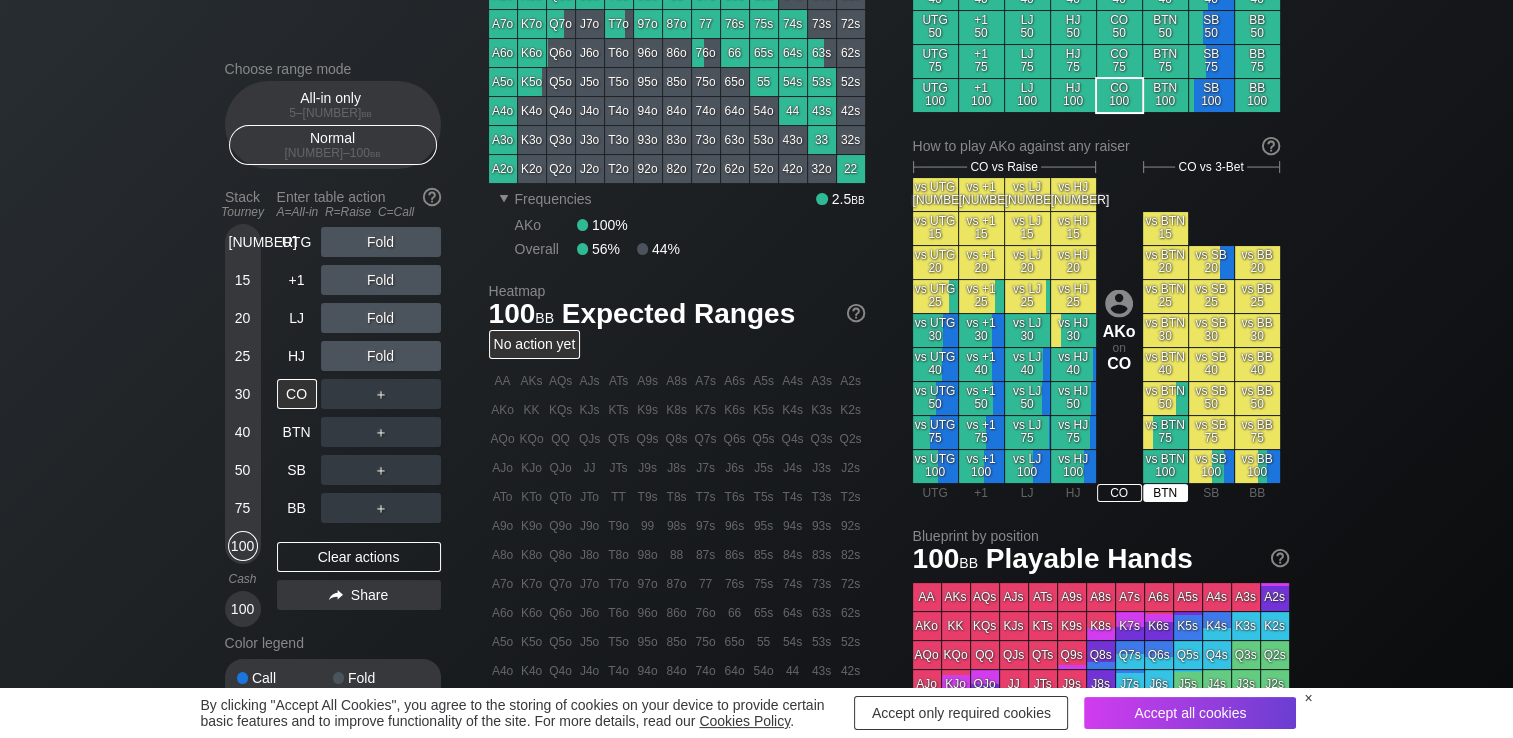 click on "BTN" at bounding box center (1165, 493) 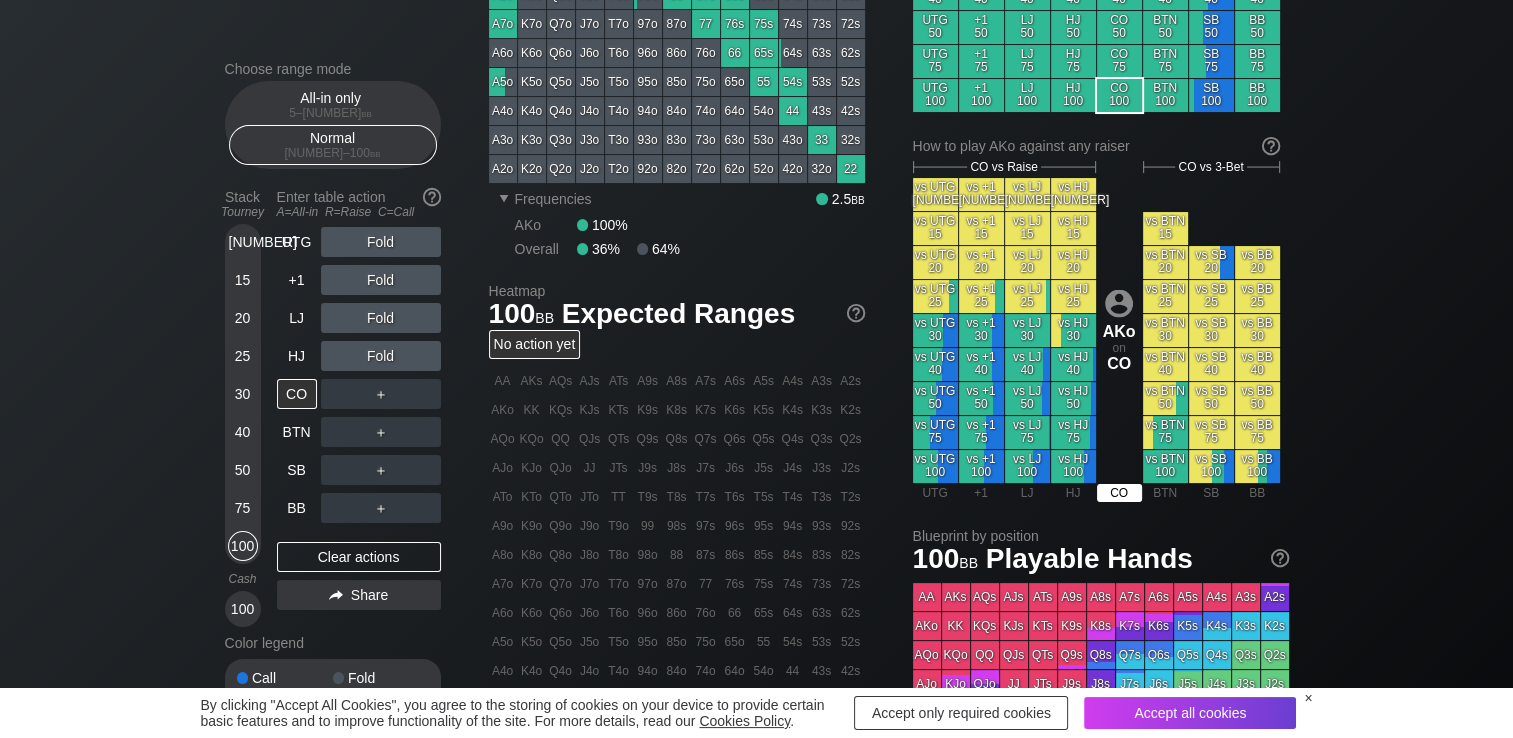 drag, startPoint x: 1120, startPoint y: 494, endPoint x: 1072, endPoint y: 491, distance: 48.09366 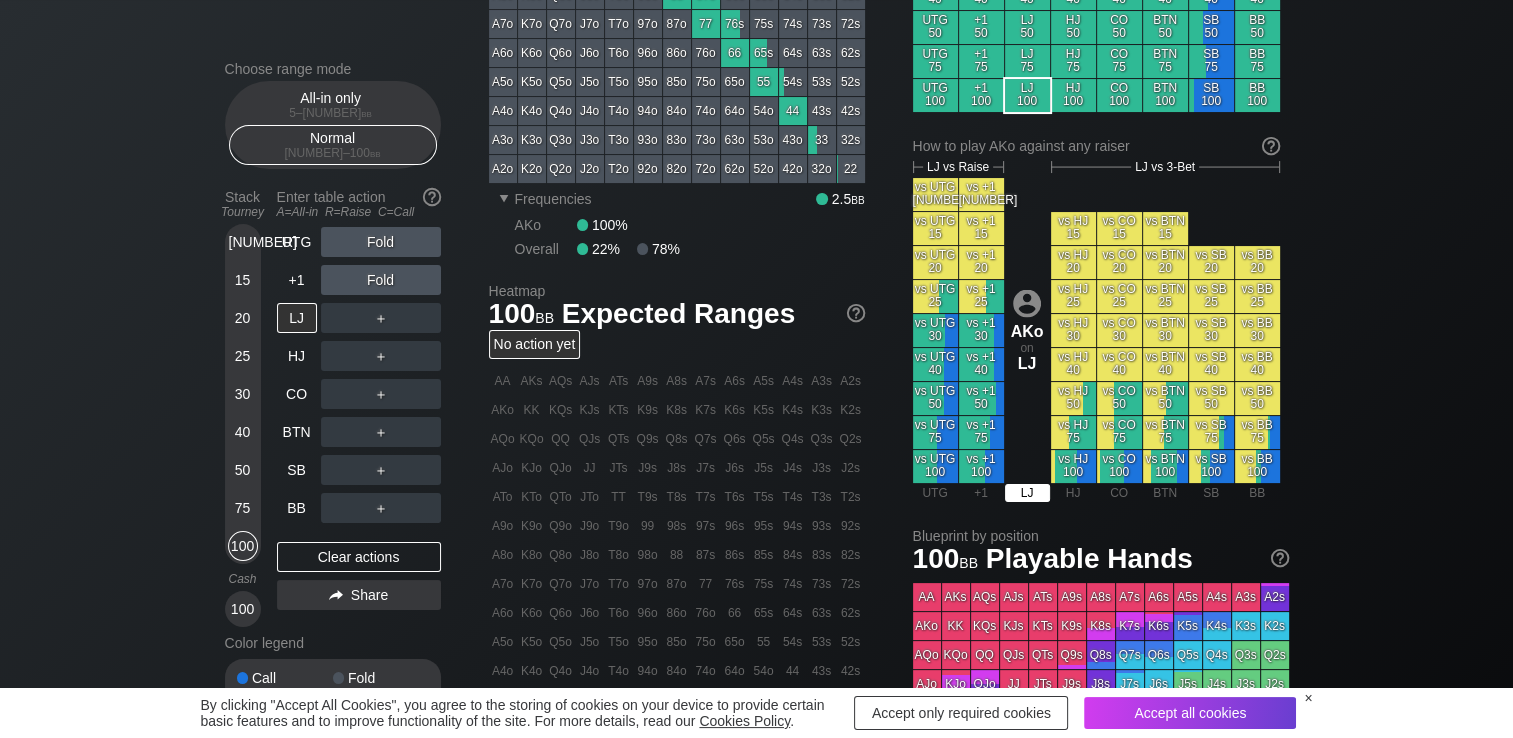 click on "LJ" at bounding box center (1027, 493) 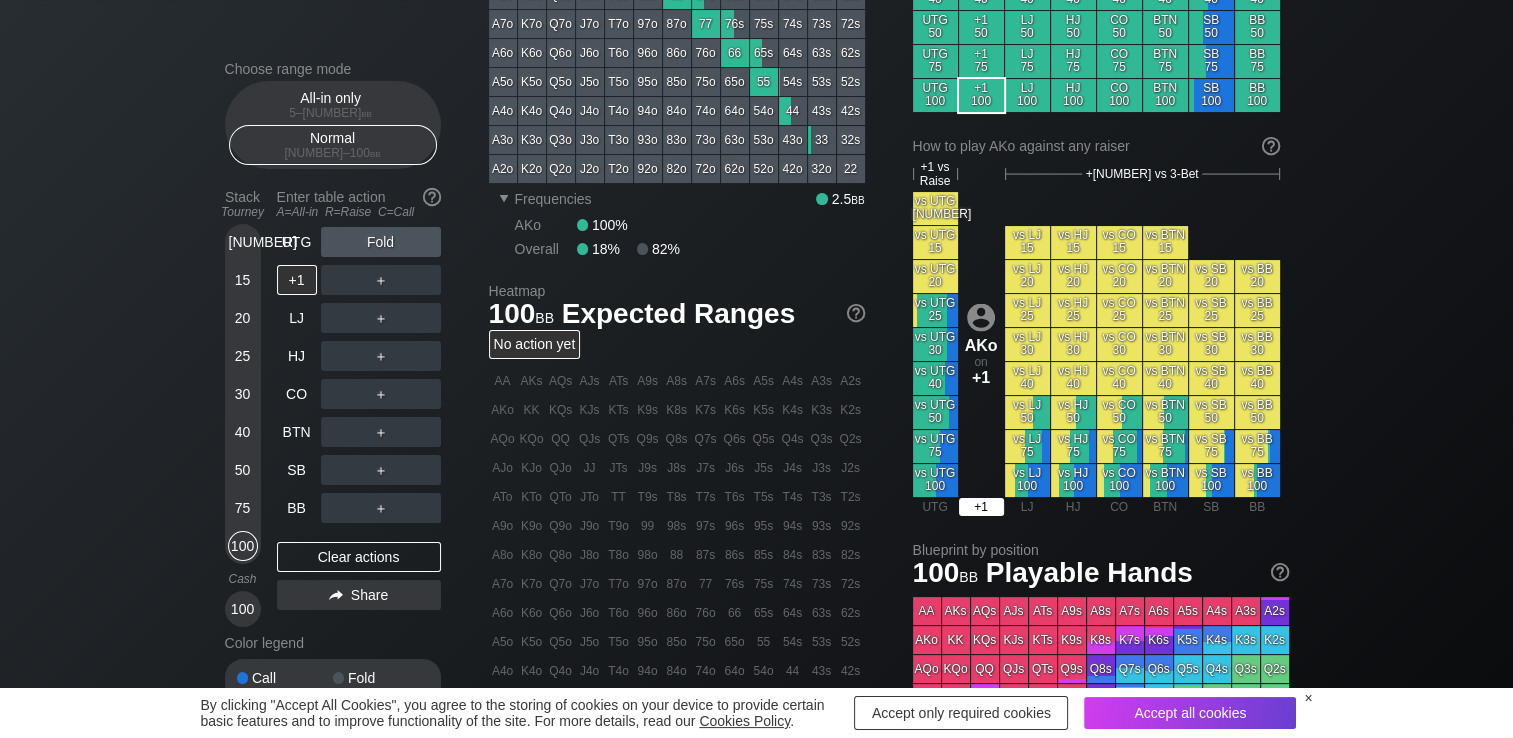 click on "+1 vs Raise +1 vs 3-Bet vs UTG 12 vs UTG 15 vs LJ 15 vs HJ 15 vs CO 15 vs BTN 15 vs UTG 20 vs LJ 20 vs HJ 20 vs CO 20 vs BTN 20 vs SB 20 vs BB 20 vs UTG 25 vs LJ 25 vs HJ 25 vs CO 25 vs BTN 25 vs SB 25 vs BB 25 vs UTG 30 vs LJ 30 vs HJ 30 vs CO 30 vs BTN 30 vs SB 30 vs BB 30 vs UTG 40 vs LJ 40 vs HJ 40 vs CO 40 vs BTN 40 vs SB 40 vs BB 40 vs UTG 50 vs LJ 50 vs HJ 50 vs CO 50 vs BTN 50 vs SB 50 vs BB 50 vs UTG 75 vs LJ 75 vs HJ 75 vs CO 75 vs BTN 75 vs SB 75 vs BB 75 vs UTG 100 vs LJ 100 vs HJ 100 vs CO 100 vs BTN 100 vs SB 100 vs BB 100 AKo on +1 UTG +1 LJ HJ CO BTN SB BB" at bounding box center [1096, 338] 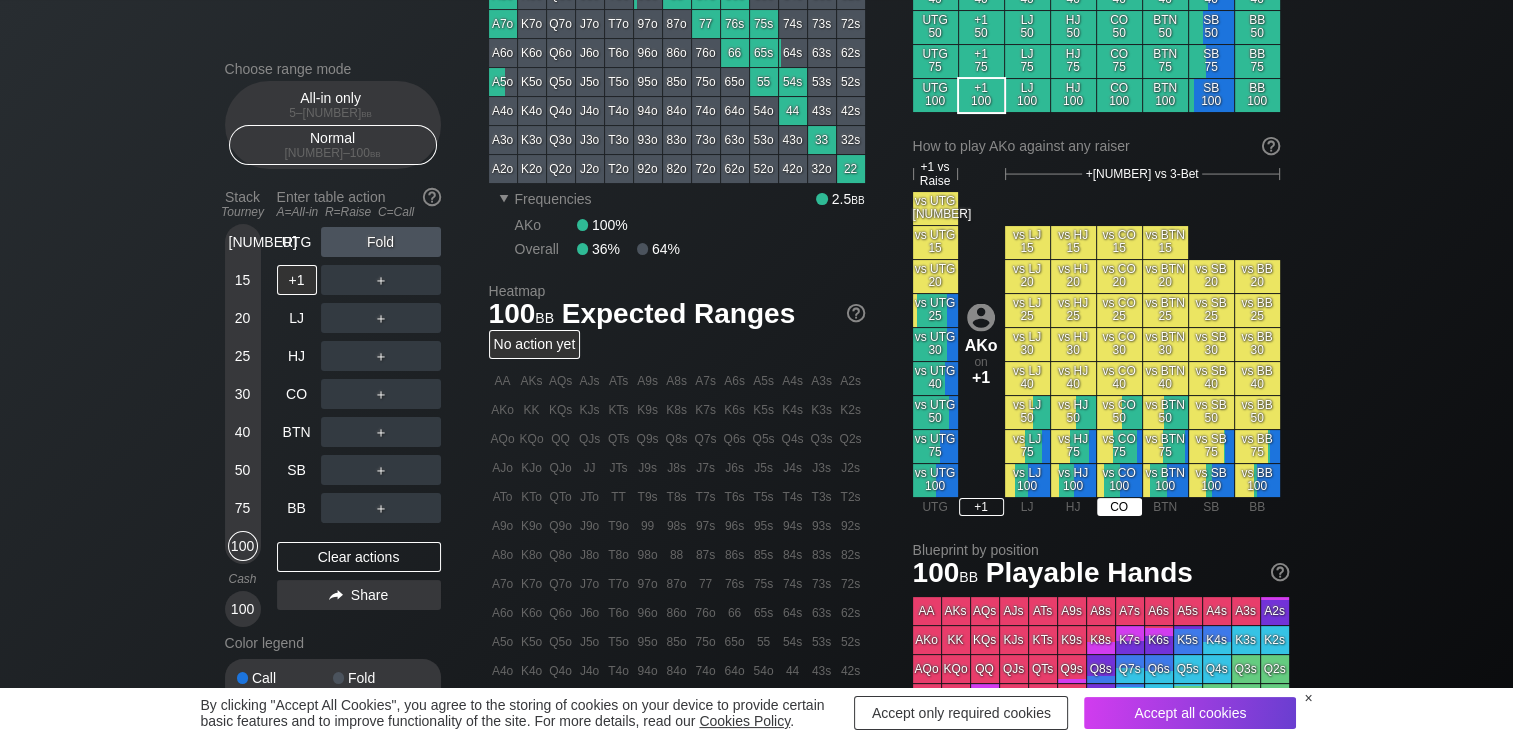 click on "How to play AKo against any raiser +[NUMBER] vs Raise +[NUMBER] vs 3-Bet vs UTG [NUMBER] vs UTG [NUMBER] vs LJ [NUMBER] vs HJ [NUMBER] vs CO [NUMBER] vs BTN [NUMBER] vs UTG [NUMBER] vs LJ [NUMBER] vs HJ [NUMBER] vs CO [NUMBER] vs BTN [NUMBER] vs SB [NUMBER] vs BB [NUMBER] vs UTG [NUMBER] vs LJ [NUMBER] vs HJ [NUMBER] vs CO [NUMBER] vs BTN [NUMBER] vs SB [NUMBER] vs BB [NUMBER] vs UTG [NUMBER] vs LJ [NUMBER] vs HJ [NUMBER] vs CO [NUMBER] vs BTN [NUMBER] vs SB [NUMBER] vs BB [NUMBER] vs UTG [NUMBER] vs LJ [NUMBER] vs HJ [NUMBER] vs CO [NUMBER] vs BTN [NUMBER] vs SB [NUMBER] vs BB [NUMBER] vs UTG [NUMBER] vs LJ [NUMBER] vs HJ [NUMBER] vs CO [NUMBER] vs BTN [NUMBER] vs SB [NUMBER] vs BB [NUMBER] vs UTG [NUMBER] vs LJ [NUMBER] vs HJ [NUMBER] vs CO [NUMBER] vs BTN [NUMBER] vs SB [NUMBER] vs BB [NUMBER] vs UTG [NUMBER] vs LJ [NUMBER] vs HJ [NUMBER] vs CO [NUMBER] vs BTN [NUMBER] vs SB [NUMBER] vs BB [NUMBER] vs UTG" at bounding box center [1096, 147] 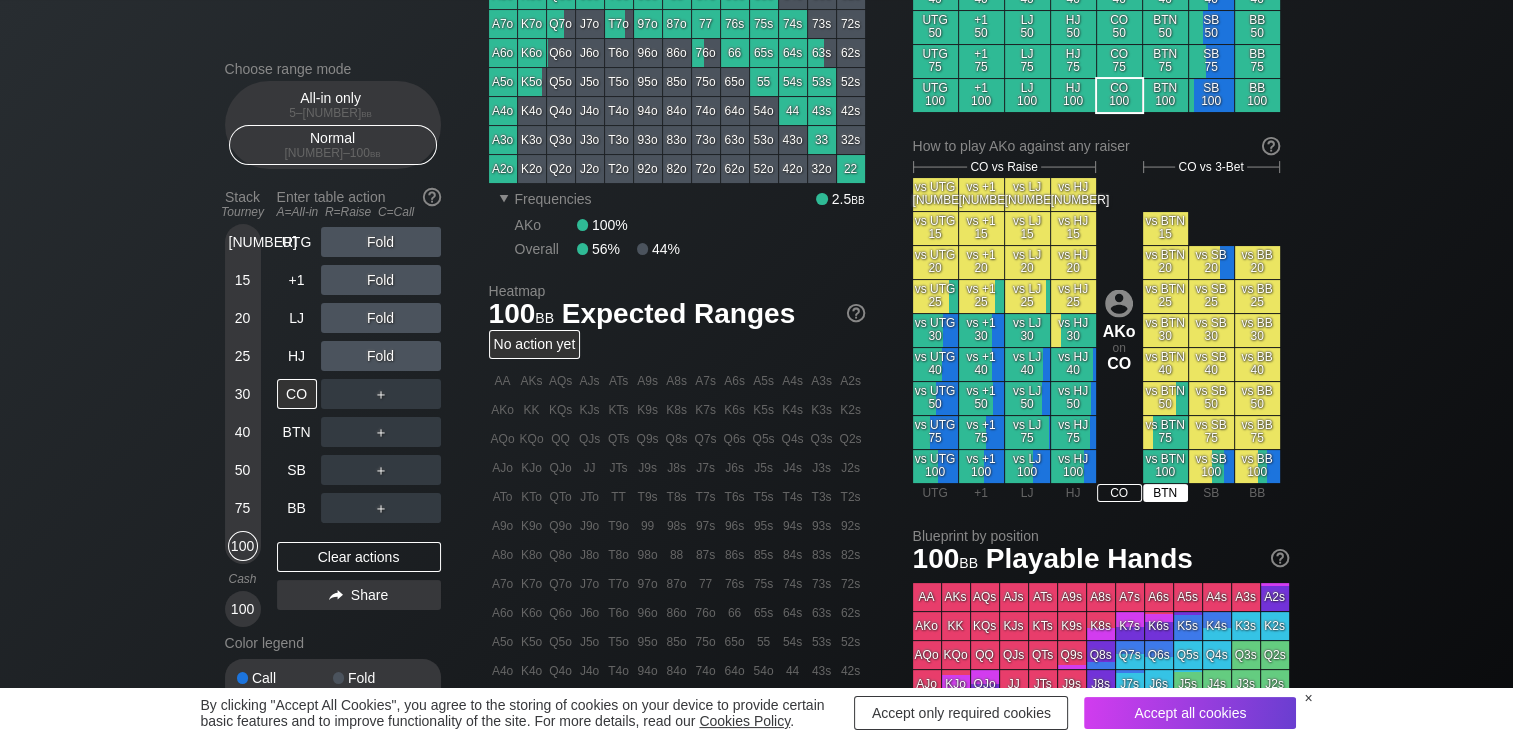 click on "BTN" at bounding box center (1165, 493) 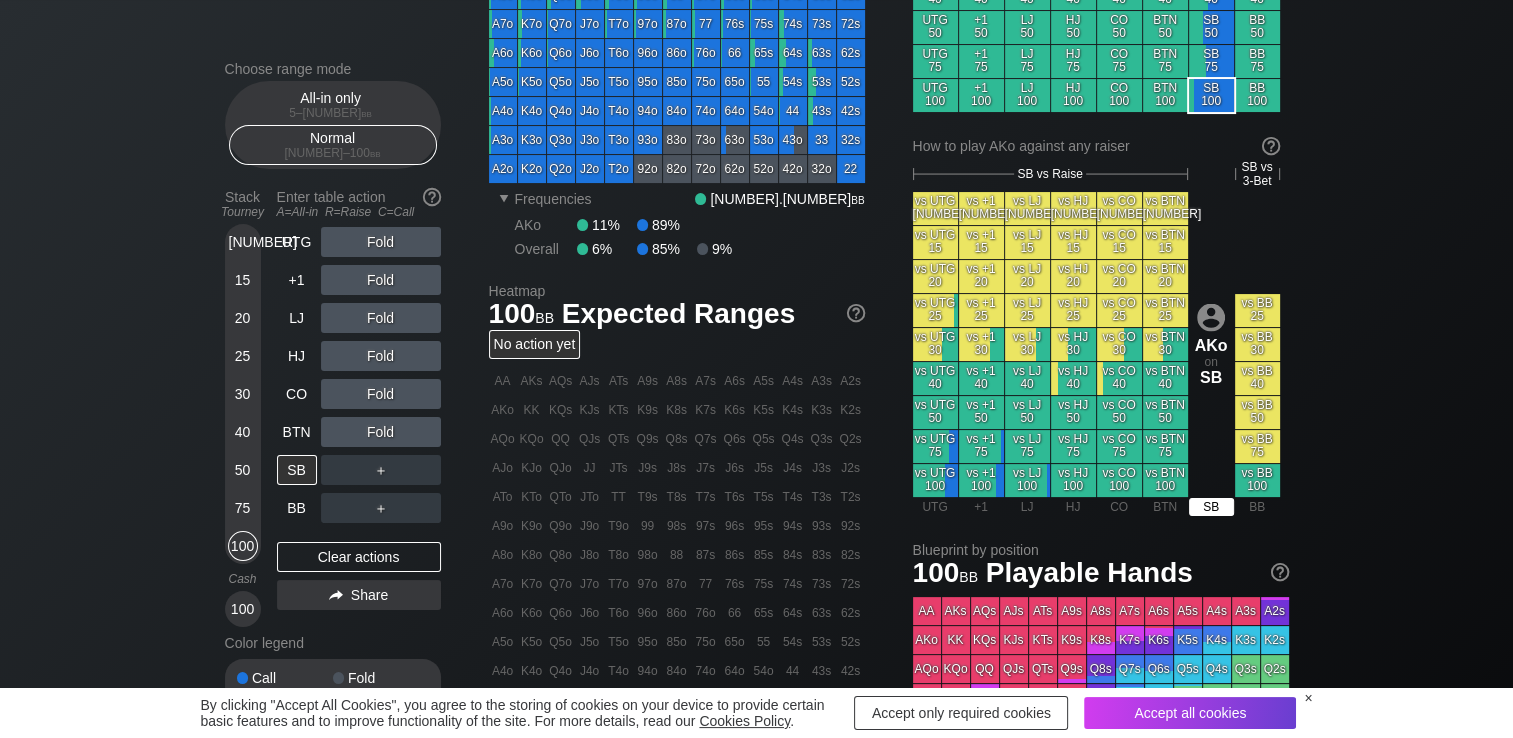 click on "SB vs Raise SB vs 3-Bet vs UTG 12 vs +1 12 vs LJ 12 vs HJ 12 vs CO 12 vs BTN 12 vs UTG 15 vs +1 15 vs LJ 15 vs HJ 15 vs CO 15 vs BTN 15 vs UTG 20 vs +1 20 vs LJ 20 vs HJ 20 vs CO 20 vs BTN 20 vs UTG 25 vs +1 25 vs LJ 25 vs HJ 25 vs CO 25 vs BTN 25 vs BB 25 vs UTG 30 vs +1 30 vs LJ 30 vs HJ 30 vs CO 30 vs BTN 30 vs BB 30 vs UTG 40 vs +1 40 vs LJ 40 vs HJ 40 vs CO 40 vs BTN 40 vs BB 40 vs UTG 50 vs +1 50 vs LJ 50 vs HJ 50 vs CO 50 vs BTN 50 vs BB 50 vs UTG 75 vs +1 75 vs LJ 75 vs HJ 75 vs CO 75 vs BTN 75 vs BB 75 vs UTG 100 vs +1 100 vs LJ 100 vs HJ 100 vs CO 100 vs BTN 100 vs BB 100 AKo on SB UTG +1 LJ HJ CO BTN SB BB" at bounding box center (1096, 338) 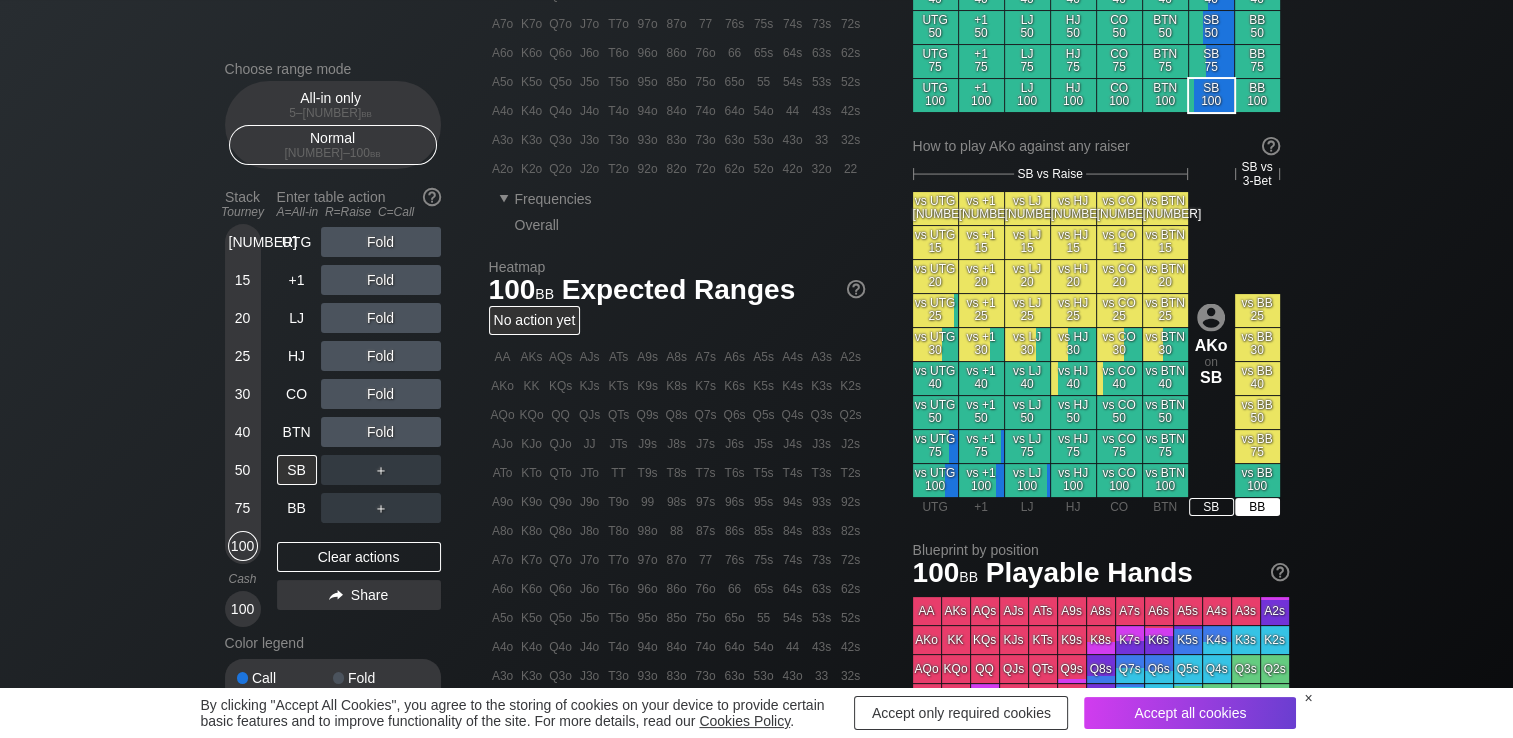 click on "How to play hand from anywhere at any stack size AK o UTG 12 +1 12 LJ 12 HJ 12 CO 12 BTN 12 SB 12 BB 12 UTG 15 +1 15 LJ 15 HJ 15 CO 15 BTN 15 SB 15 BB 15 UTG 20 +1 20 LJ 20 HJ 20 CO 20 BTN 20 SB 20 BB 20 UTG 25 +1 25 LJ 25 HJ 25 CO 25 BTN 25 SB 25 BB 25 UTG 30 +1 30 LJ 30 HJ 30 CO 30 BTN 30 SB 30 BB 30 UTG 40 +1 40 LJ 40 HJ 40 CO 40 BTN 40 SB 40 BB 40 UTG 50 +1 50 LJ 50 HJ 50 CO 50 BTN 50 SB 50 BB 50 UTG 75 +1 75 LJ 75 HJ 75 CO 75 BTN 75 SB 75 BB 75 UTG 100 +1 100 LJ 100 HJ 100 CO 100 BTN 100 SB 100 BB 100 How to play AKo against any raiser SB vs Raise SB vs 3-Bet vs UTG 12 vs +1 12 vs LJ 12 vs HJ 12 vs CO 12 vs BTN 12 vs UTG 15 vs +1 15 vs LJ 15 vs HJ 15 vs CO 15 vs BTN 15 vs UTG 20 vs +1 20 vs LJ 20 vs HJ 20 vs CO 20 vs BTN 20 vs UTG 25 vs +1 25 vs LJ 25 vs HJ 25 vs CO 25 vs BTN 25 vs BB 25 vs UTG 30 vs +1 30 vs LJ 30 vs HJ 30 vs CO 30 vs BTN 30 vs BB 30 vs UTG 40 vs +1 40 vs LJ 40 vs HJ 40 vs CO 40 vs BTN 40 vs BB 40 vs UTG 50 vs +1 50 vs LJ 50 vs HJ 50 vs CO 50 vs BTN 50 vs BB 50 vs UTG 75 vs +1 75 vs LJ" at bounding box center [1096, 147] 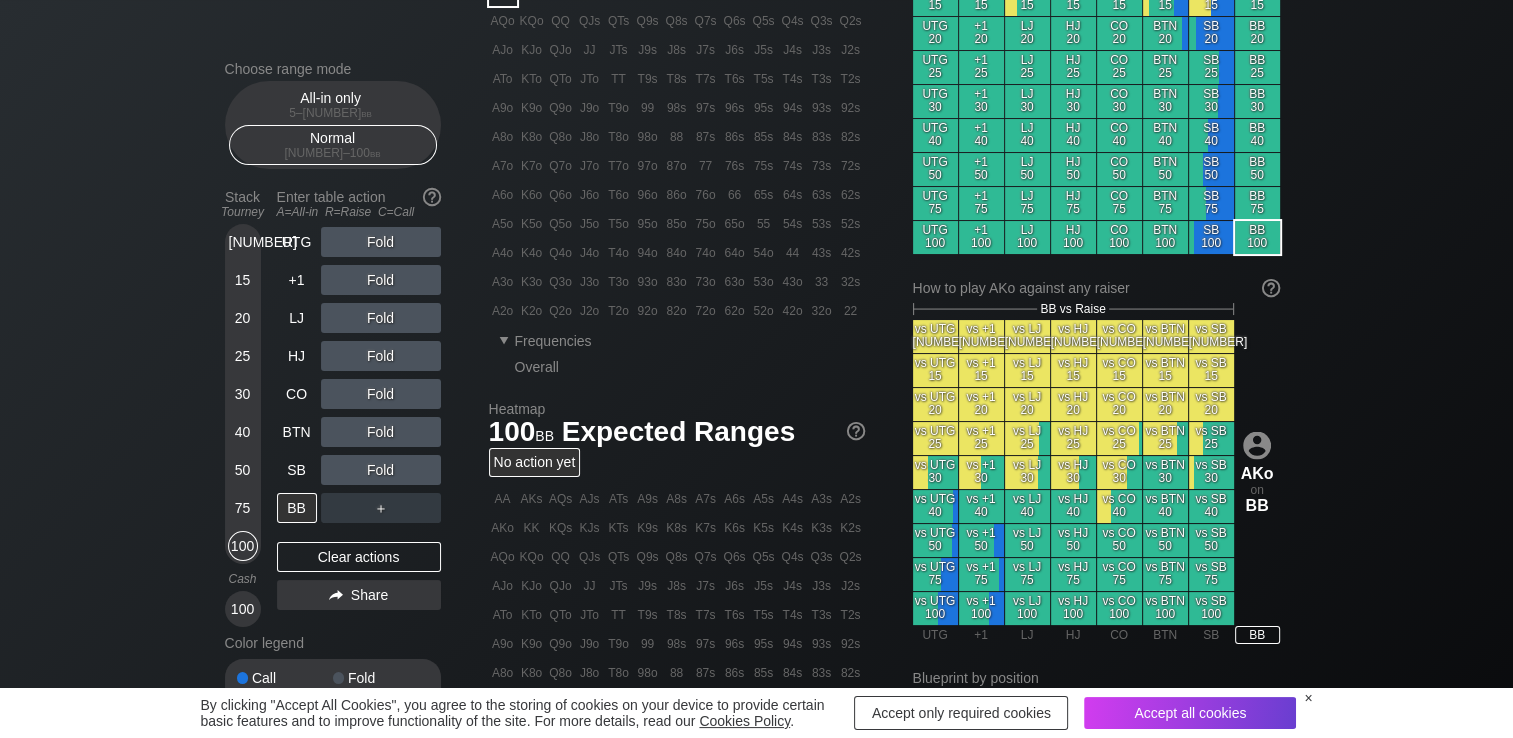 scroll, scrollTop: 170, scrollLeft: 0, axis: vertical 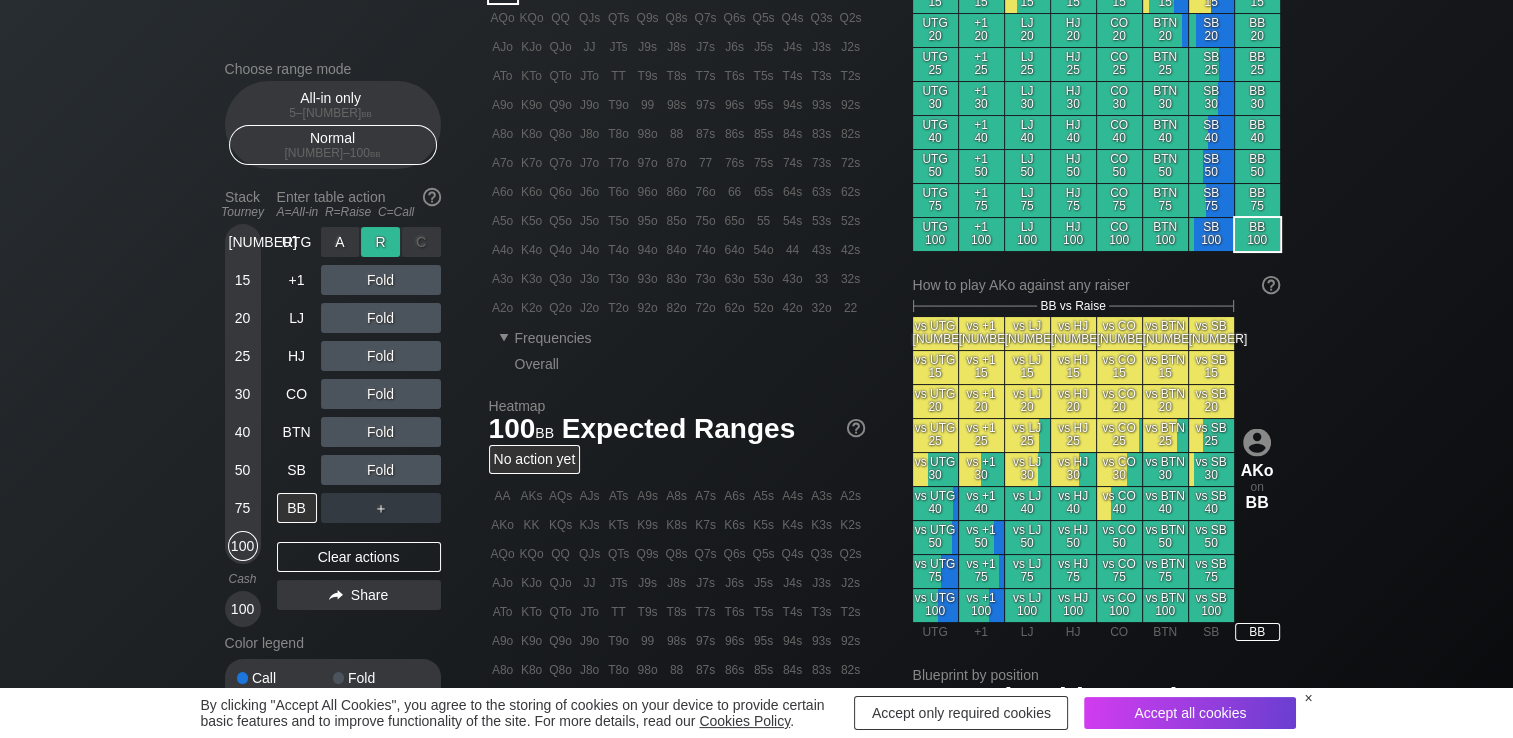 click on "R ✕" at bounding box center [380, 242] 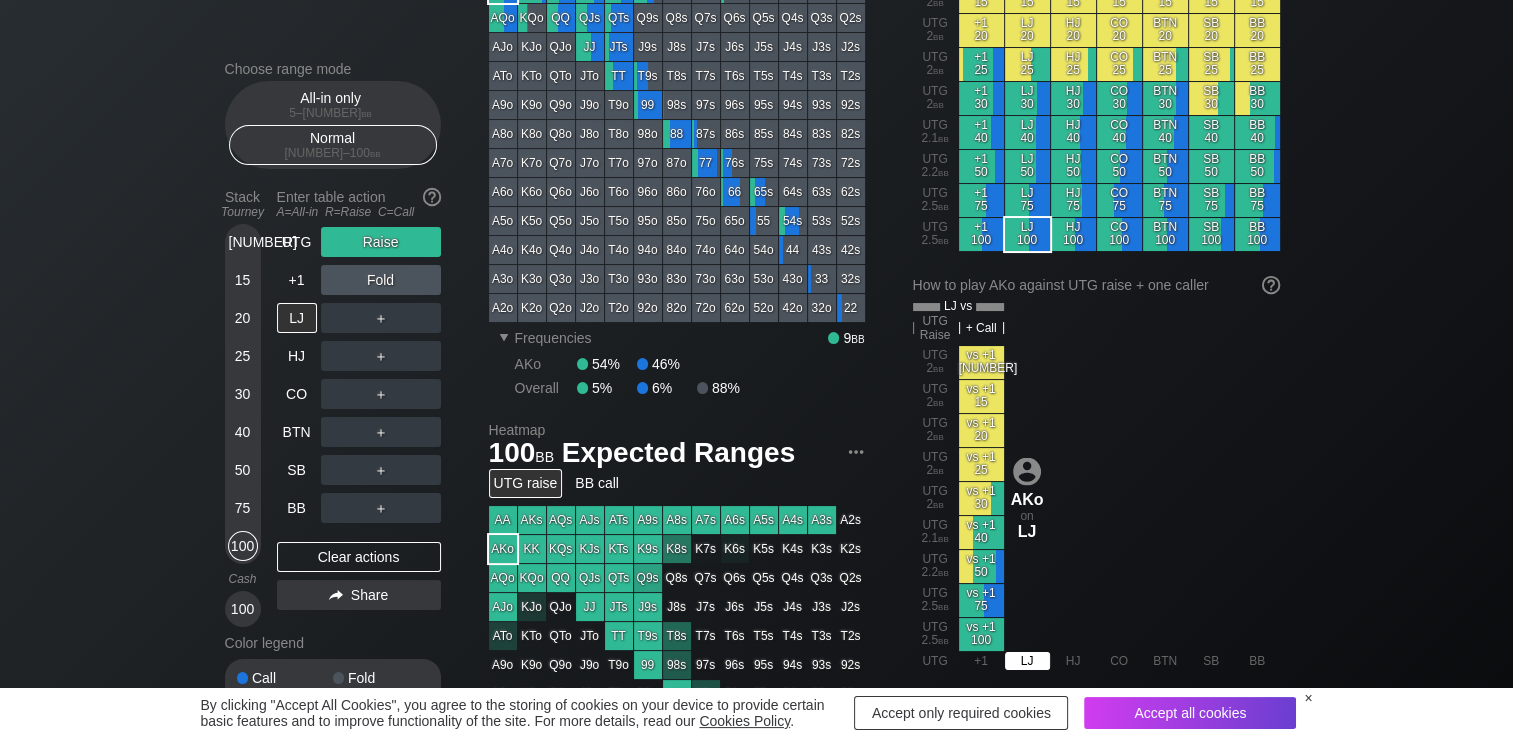 click on "LJ" at bounding box center [1027, 661] 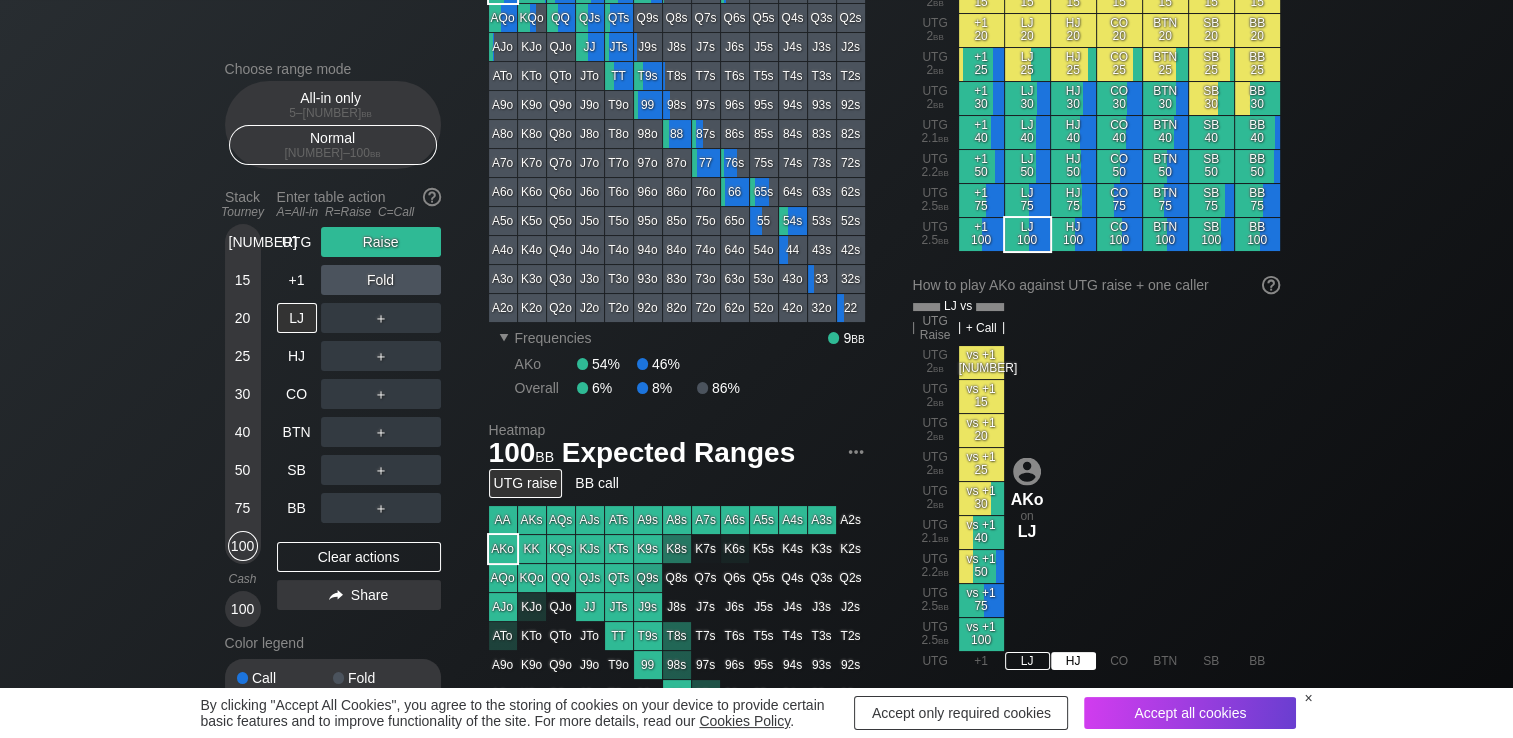 click on "HJ" at bounding box center [1073, 661] 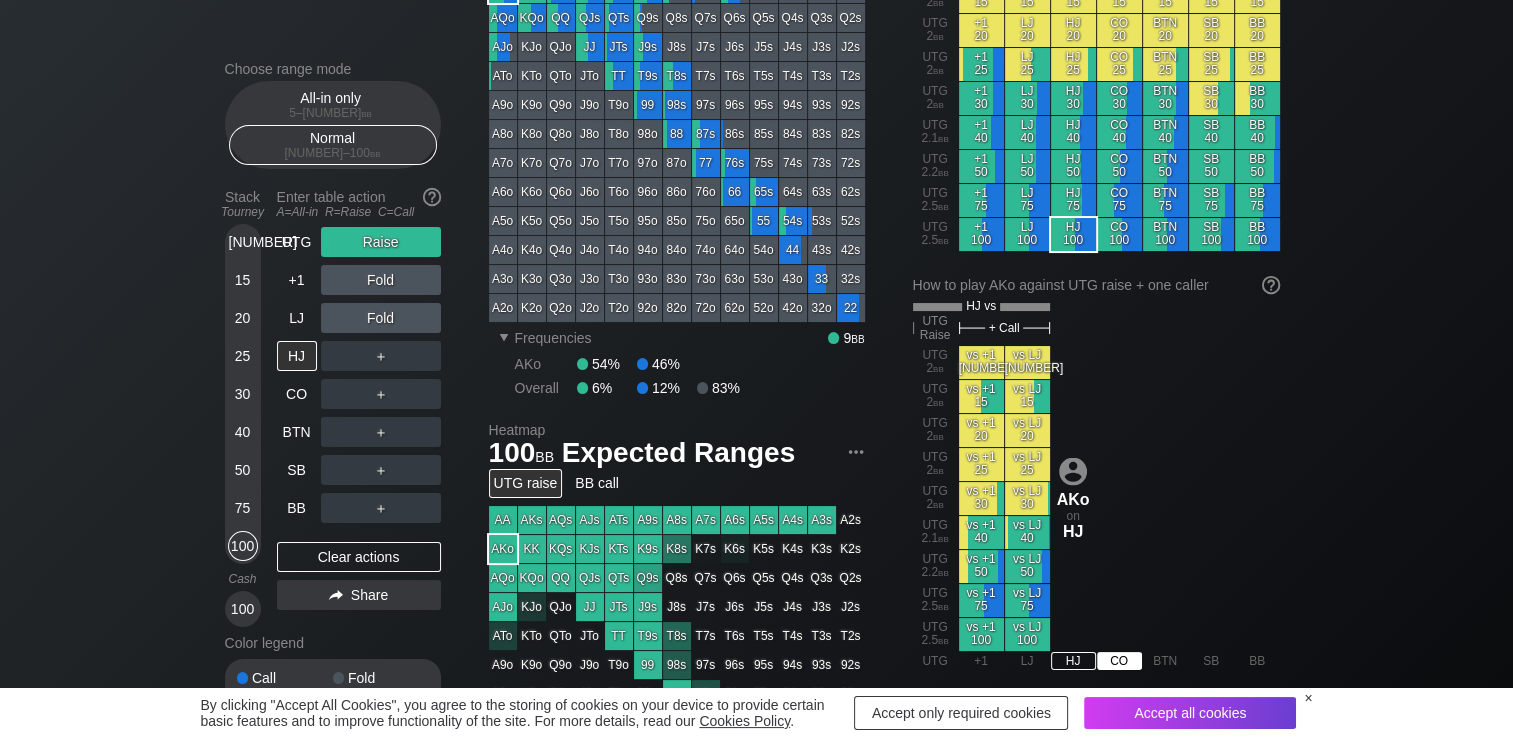 click on "CO" at bounding box center (1119, 661) 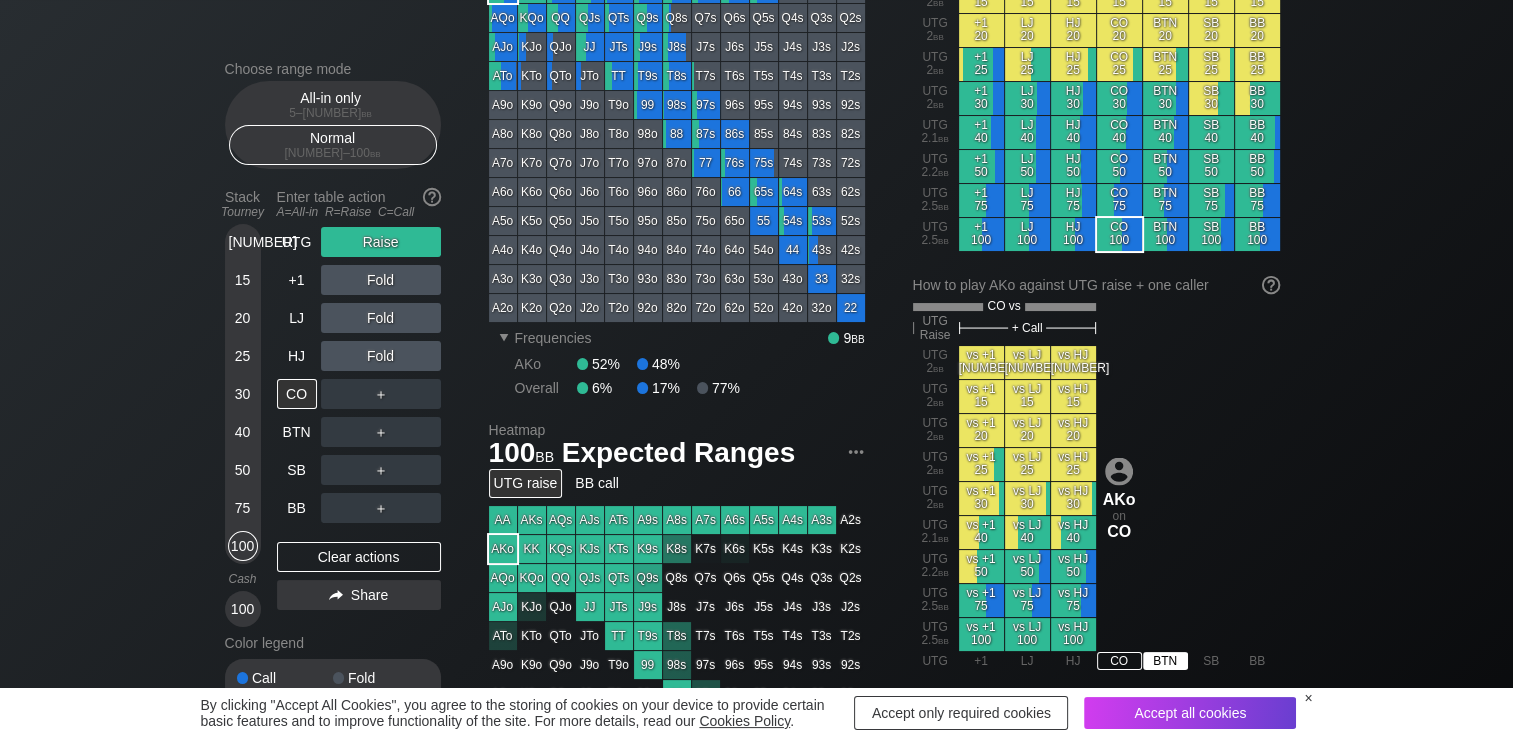 click on "BTN" at bounding box center (1165, 661) 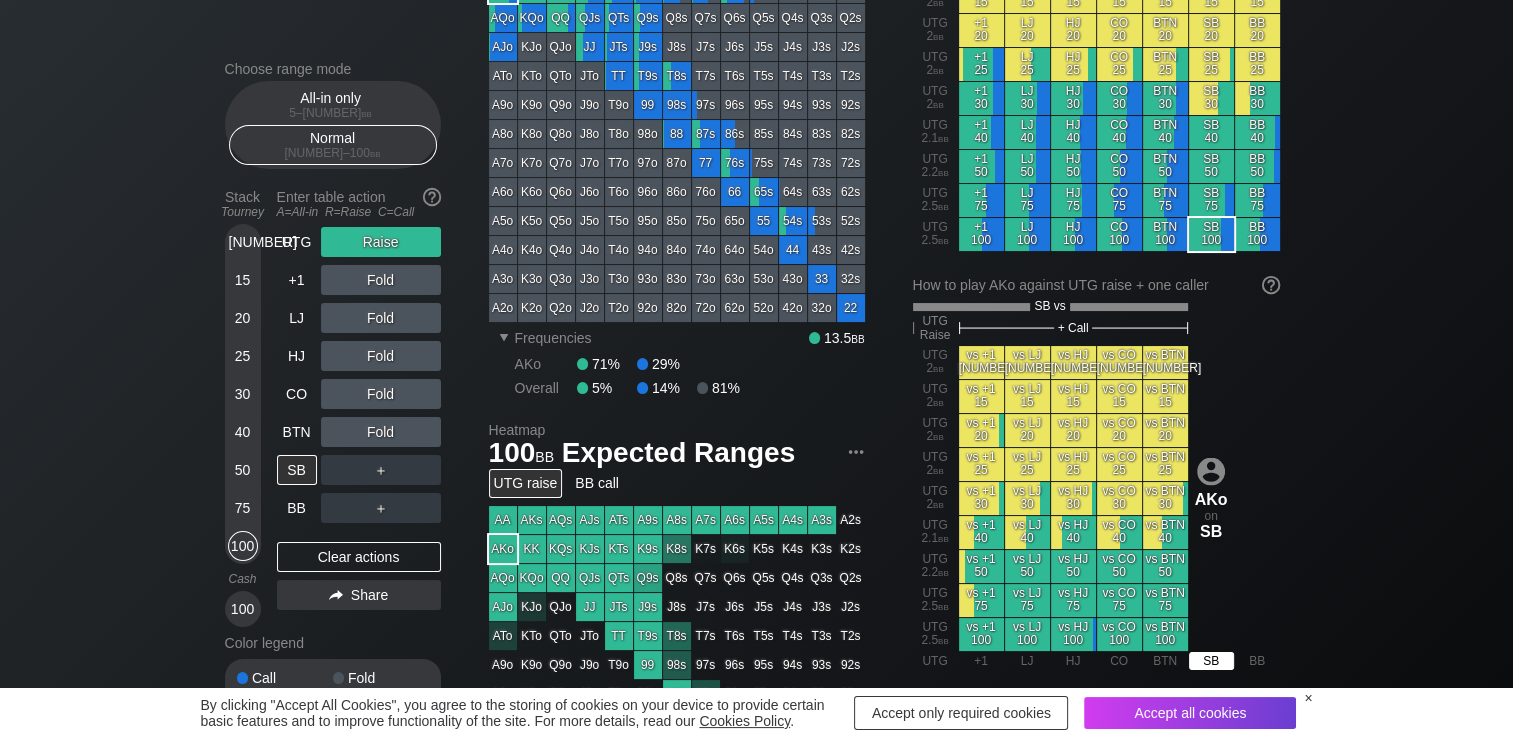 click on "SB" at bounding box center (1211, 661) 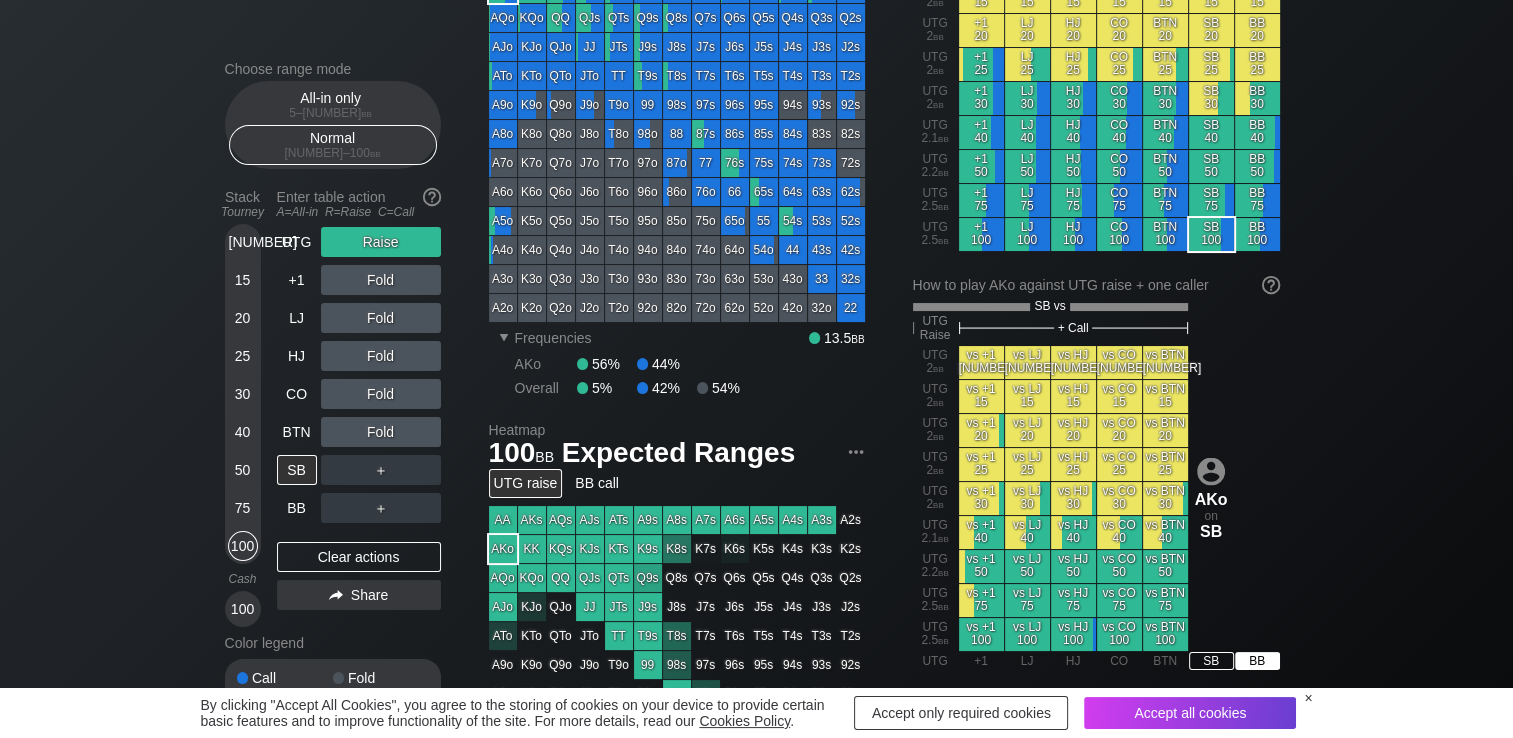 click on "BB" at bounding box center (1257, 661) 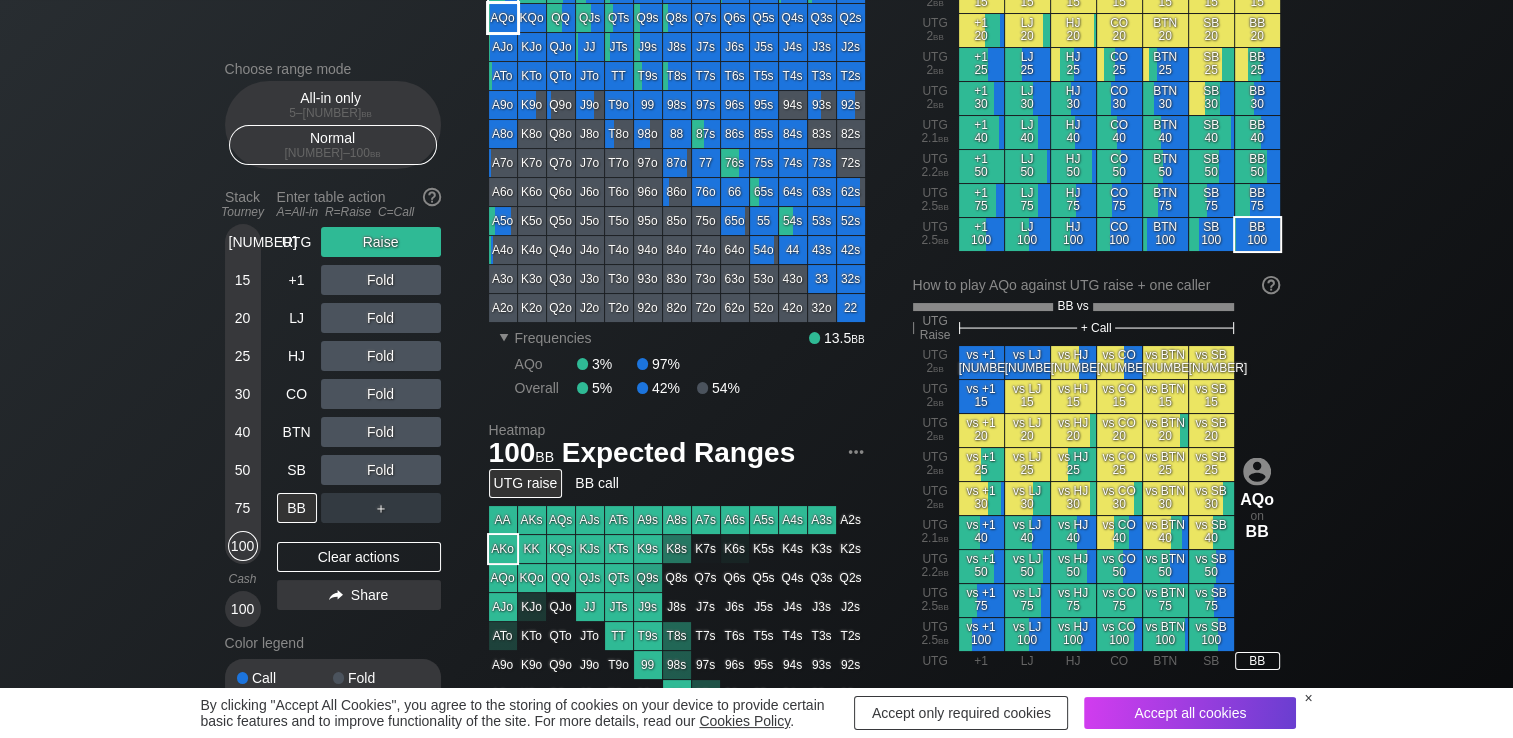 click on "AQo" at bounding box center [503, 18] 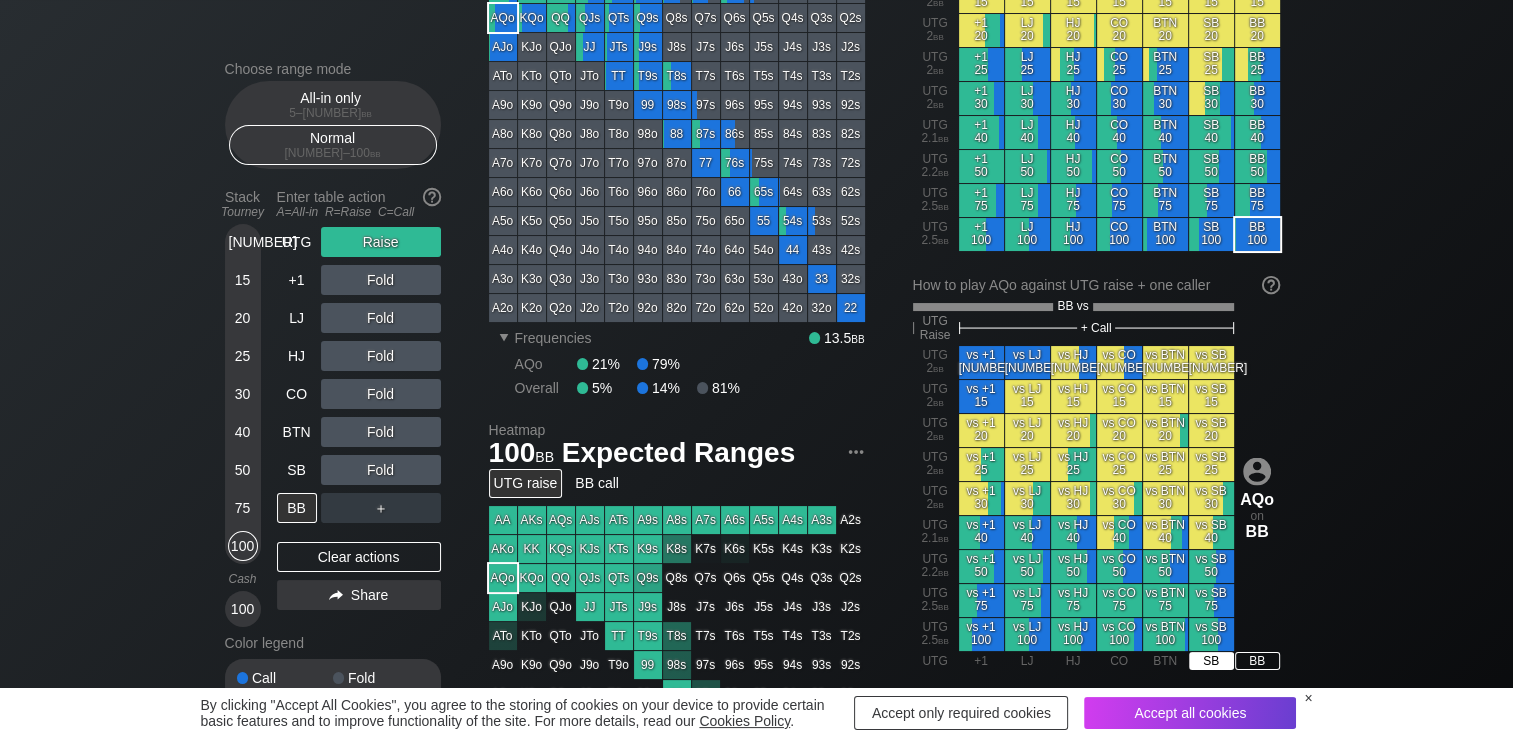 click on "SB" at bounding box center (1211, 661) 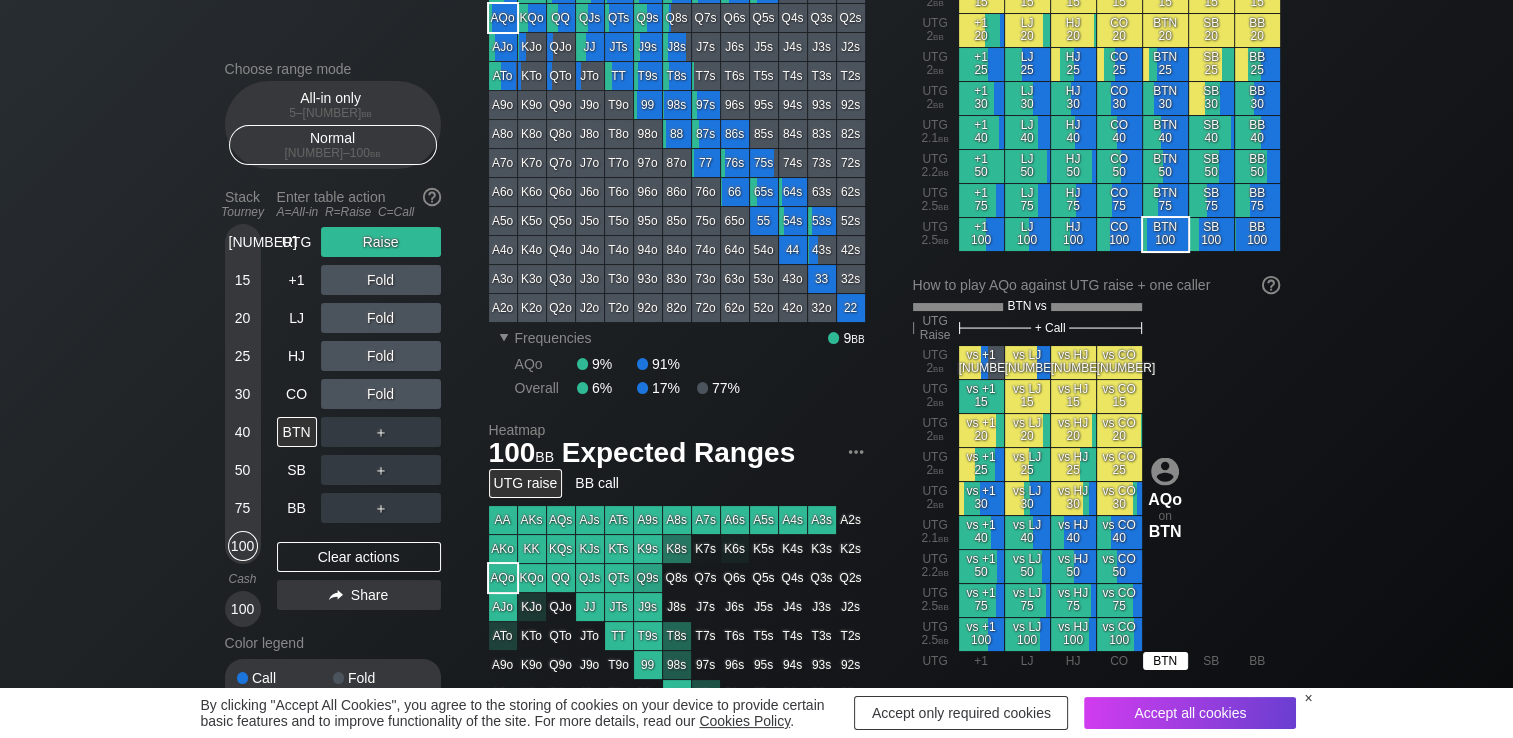 click on "BTN" at bounding box center [1165, 661] 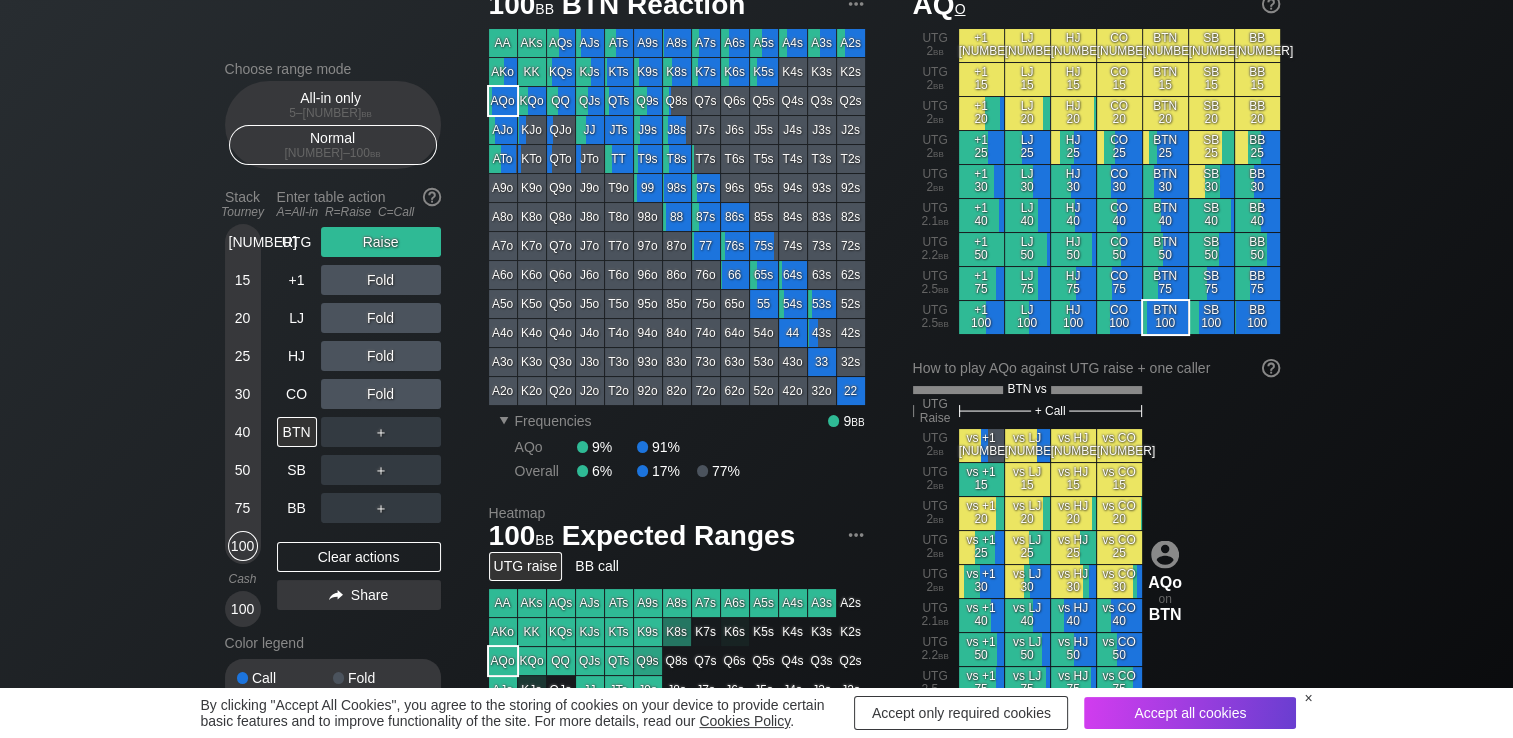 scroll, scrollTop: 0, scrollLeft: 0, axis: both 